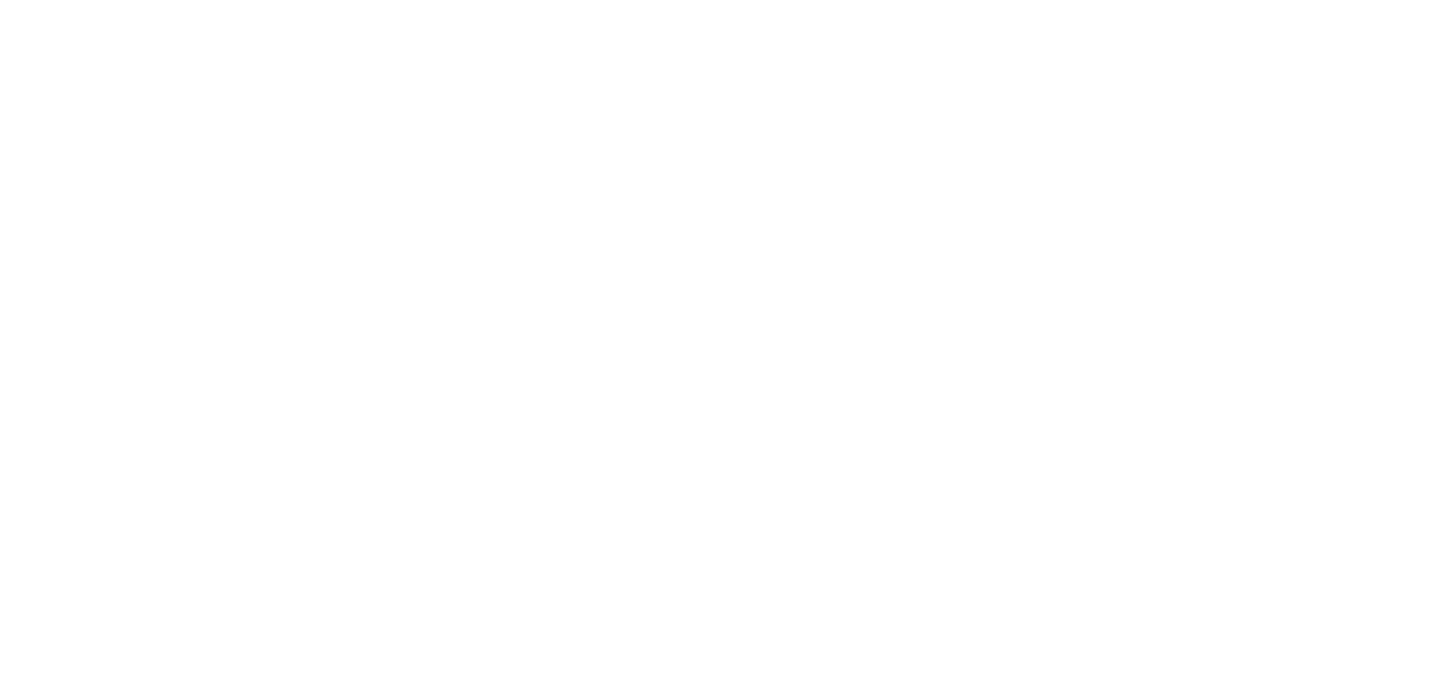 scroll, scrollTop: 0, scrollLeft: 0, axis: both 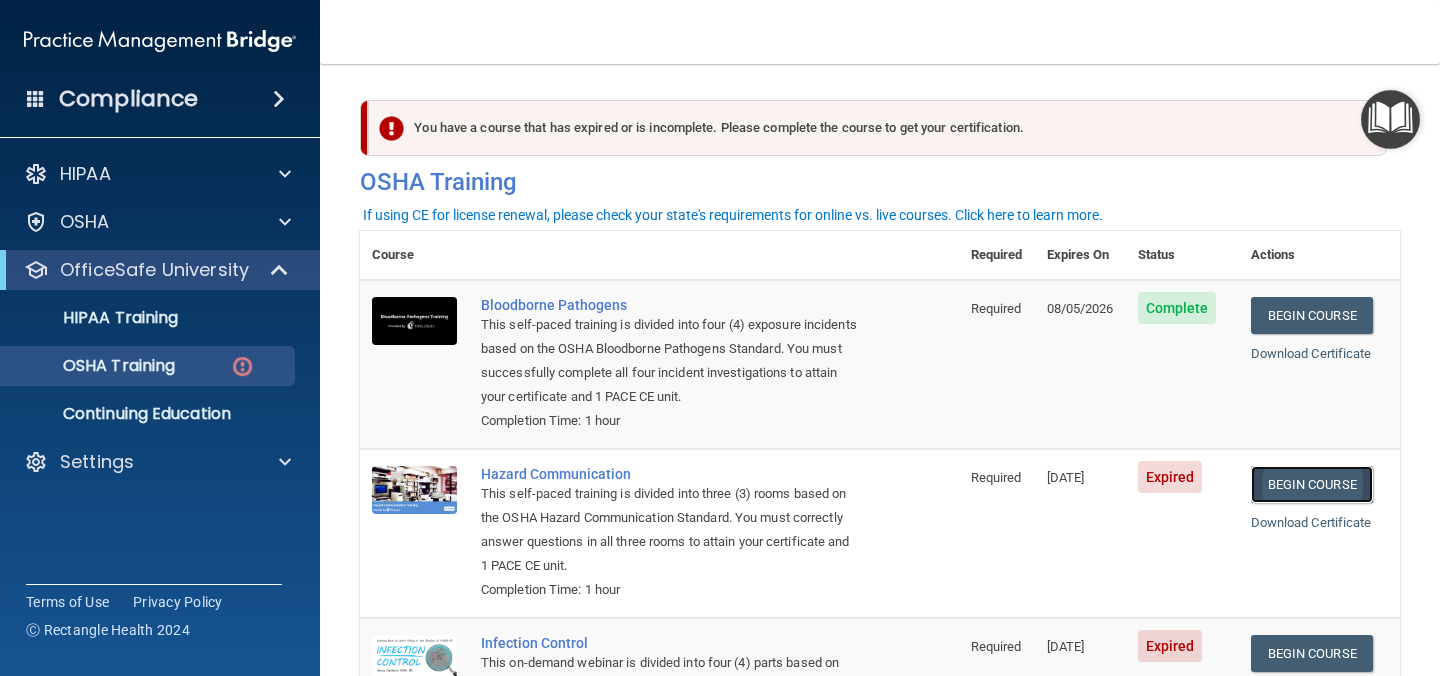 click on "Begin Course" at bounding box center (1312, 484) 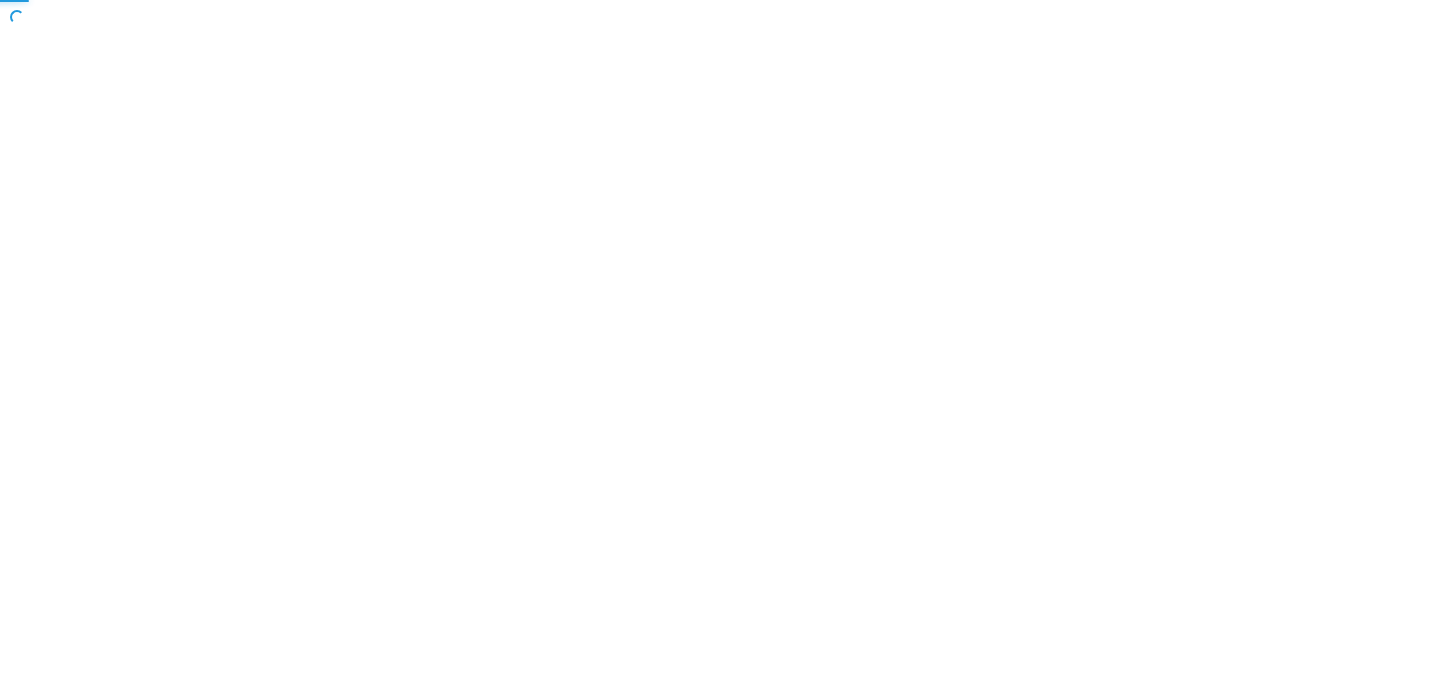 scroll, scrollTop: 0, scrollLeft: 0, axis: both 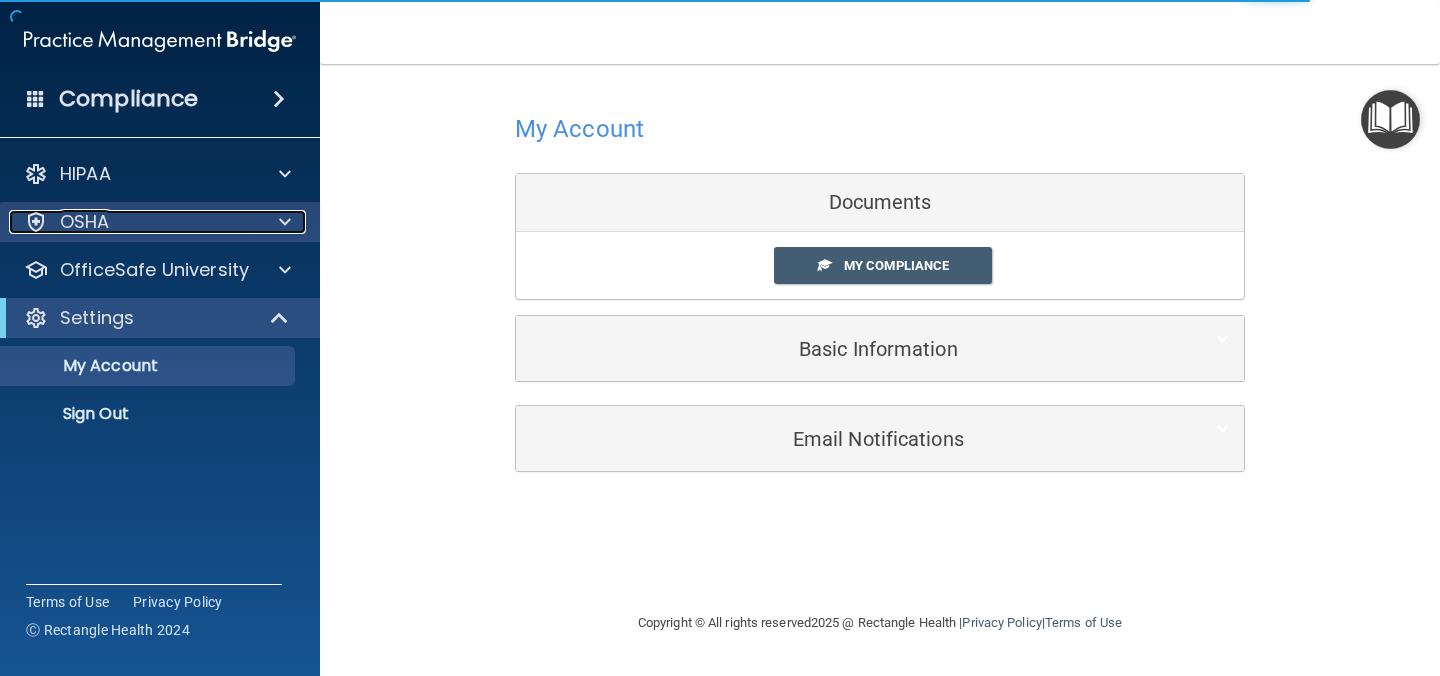 click on "OSHA" at bounding box center [133, 222] 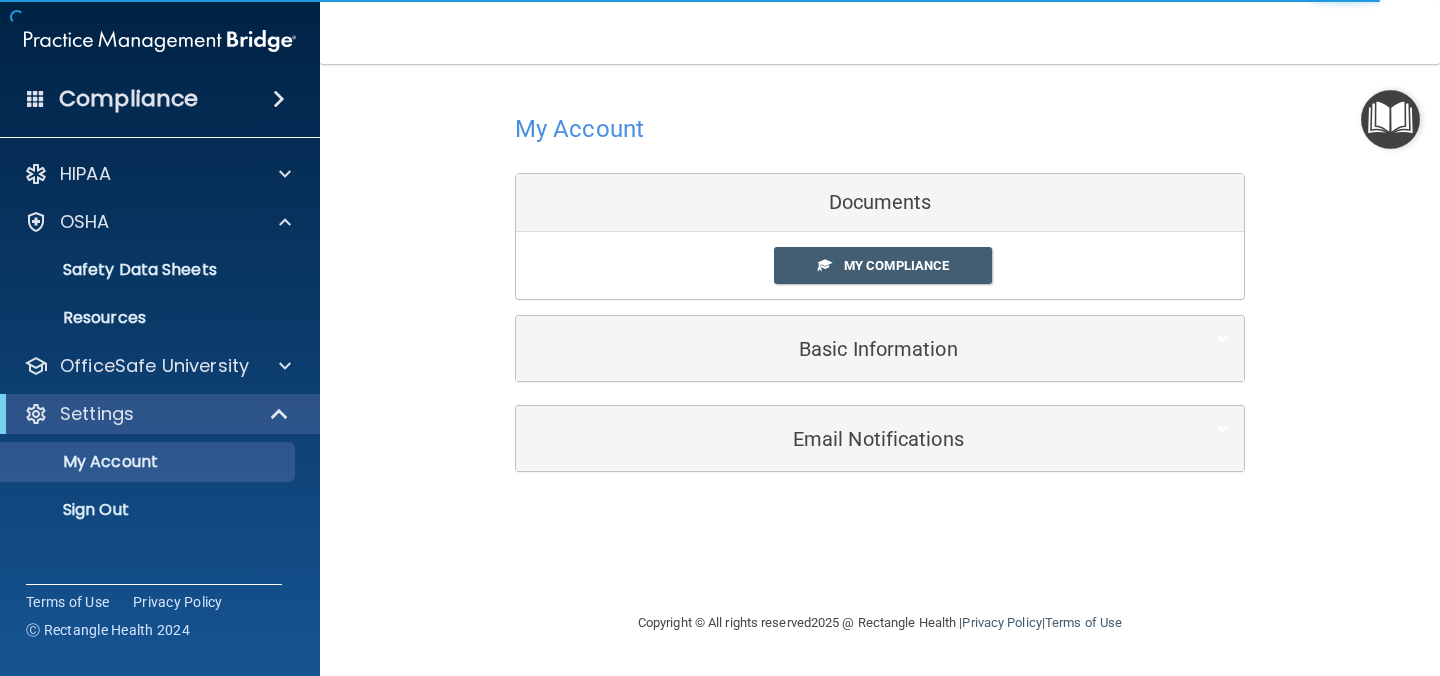 click at bounding box center [1390, 119] 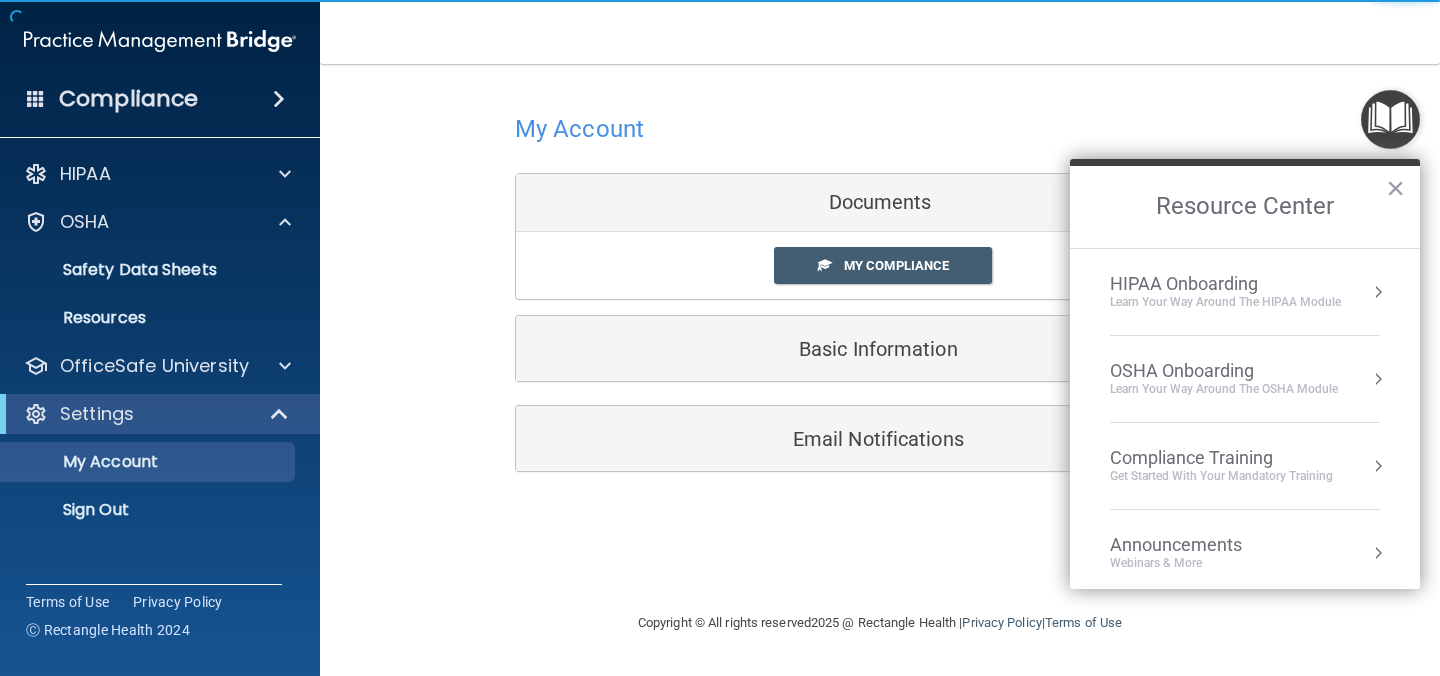 click on "OSHA Onboarding" at bounding box center [1224, 371] 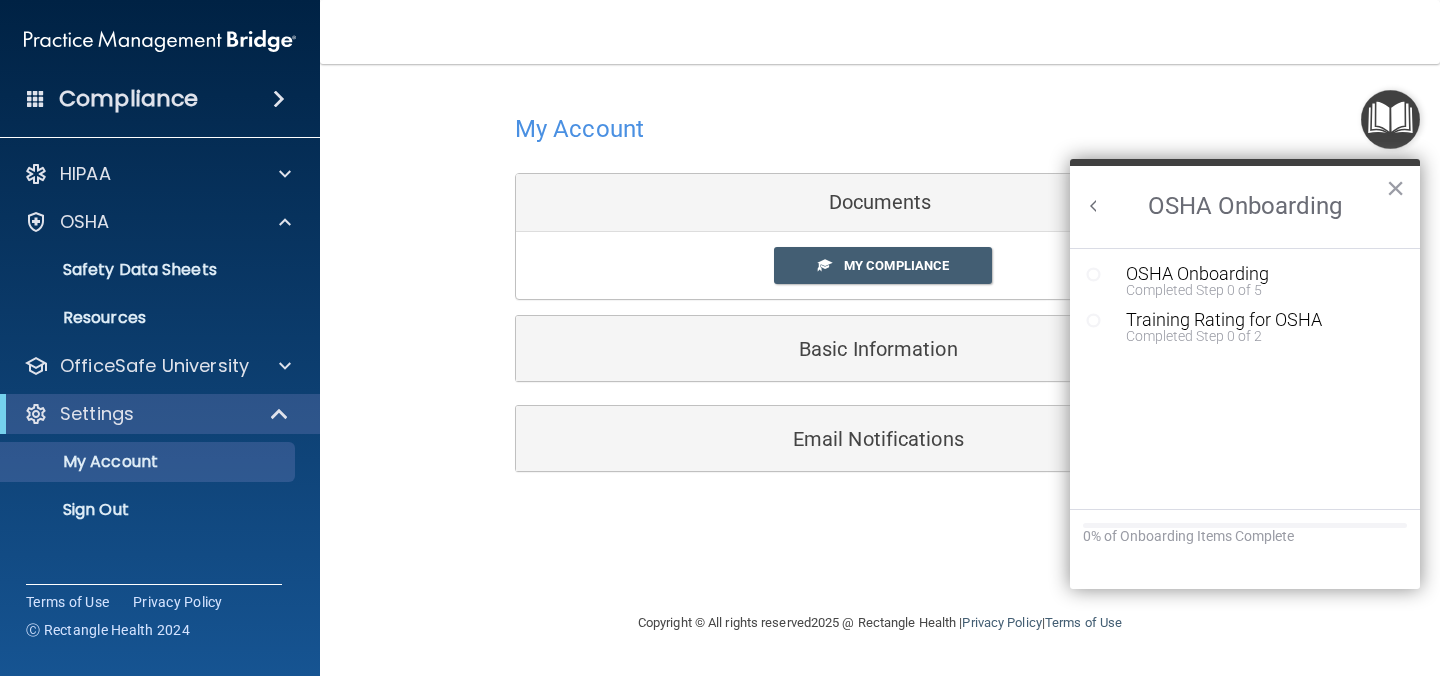 scroll, scrollTop: 0, scrollLeft: 0, axis: both 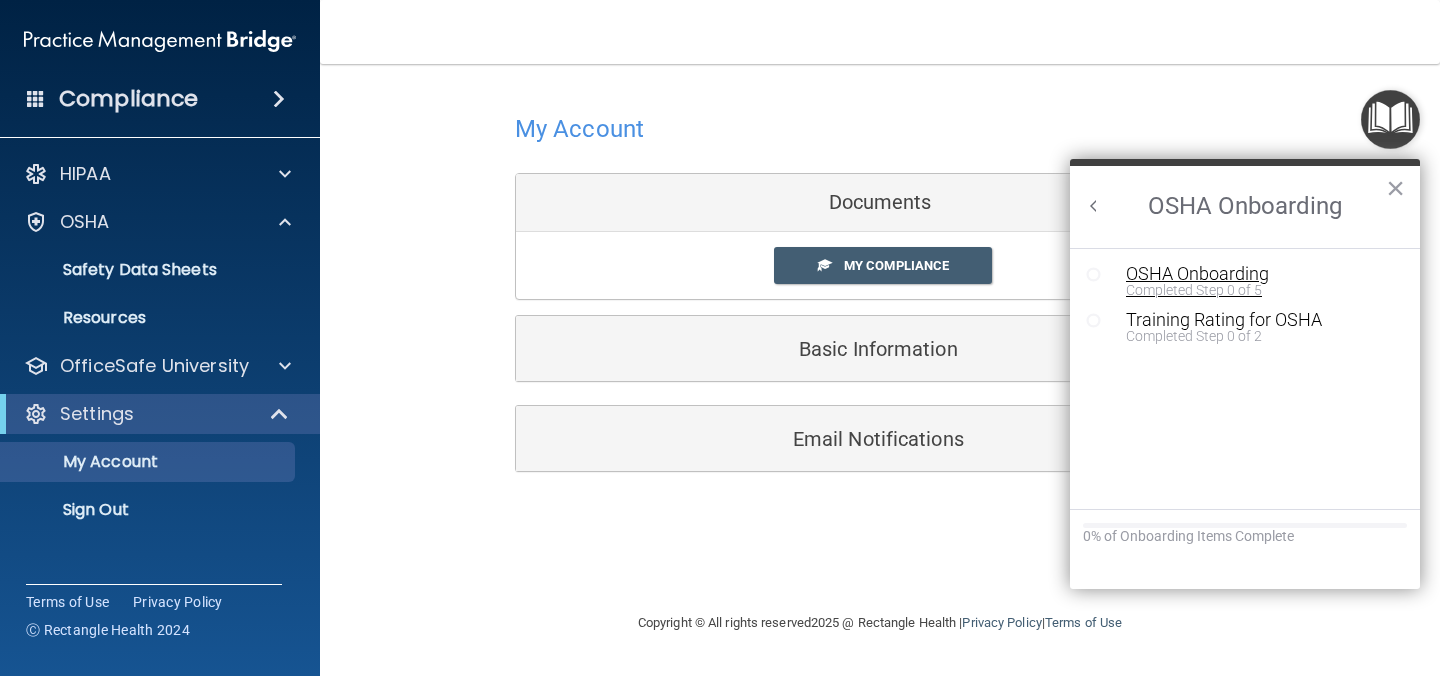 drag, startPoint x: 1222, startPoint y: 319, endPoint x: 1208, endPoint y: 279, distance: 42.379242 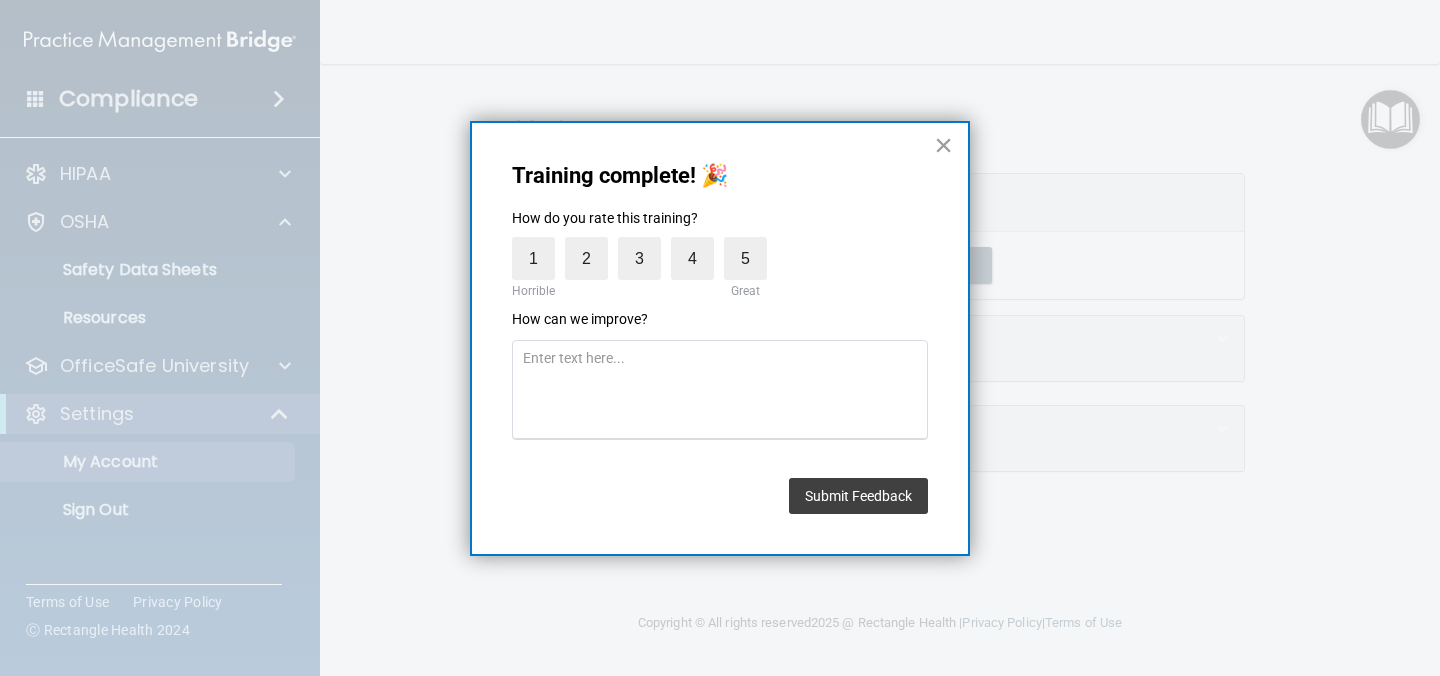 click on "Training complete! 🎉 How do you rate this training? 1 Horrible 2 3 4 5 Great How can we improve? Submit Feedback ×" at bounding box center (720, 338) 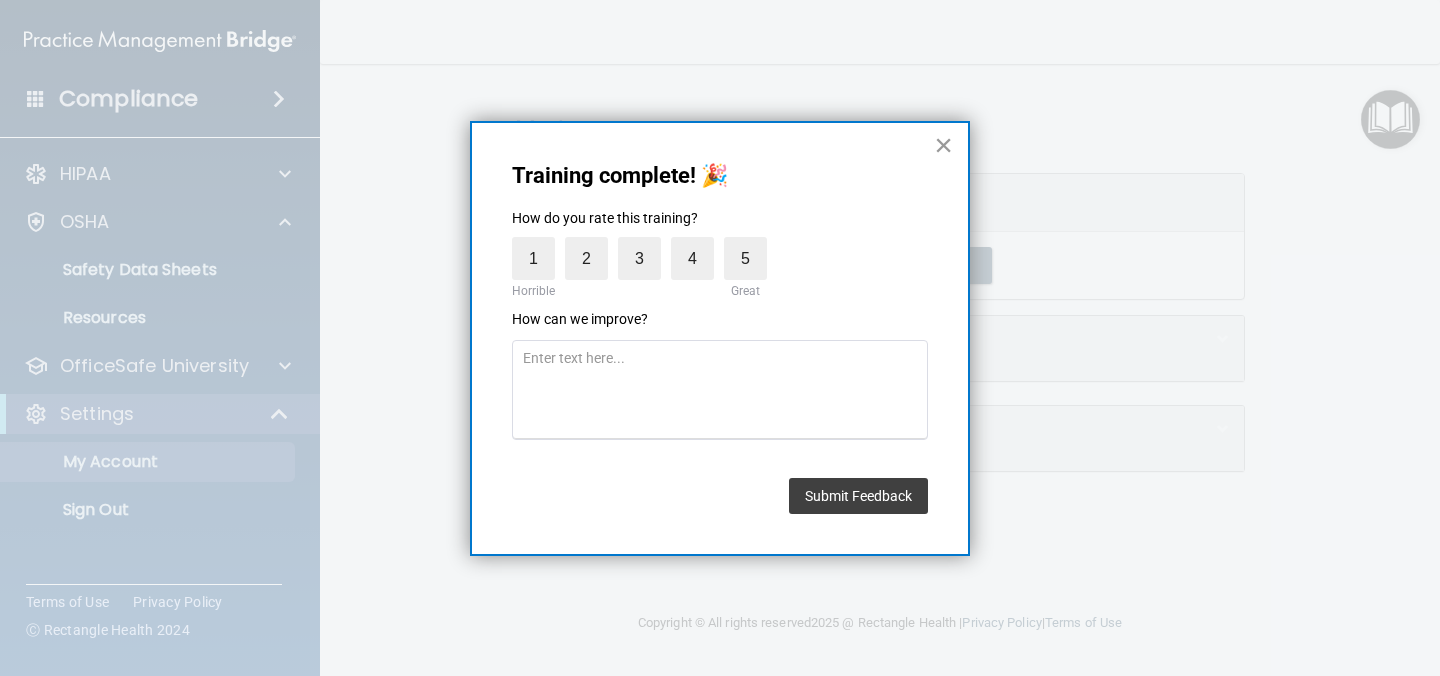 click on "×" at bounding box center [943, 145] 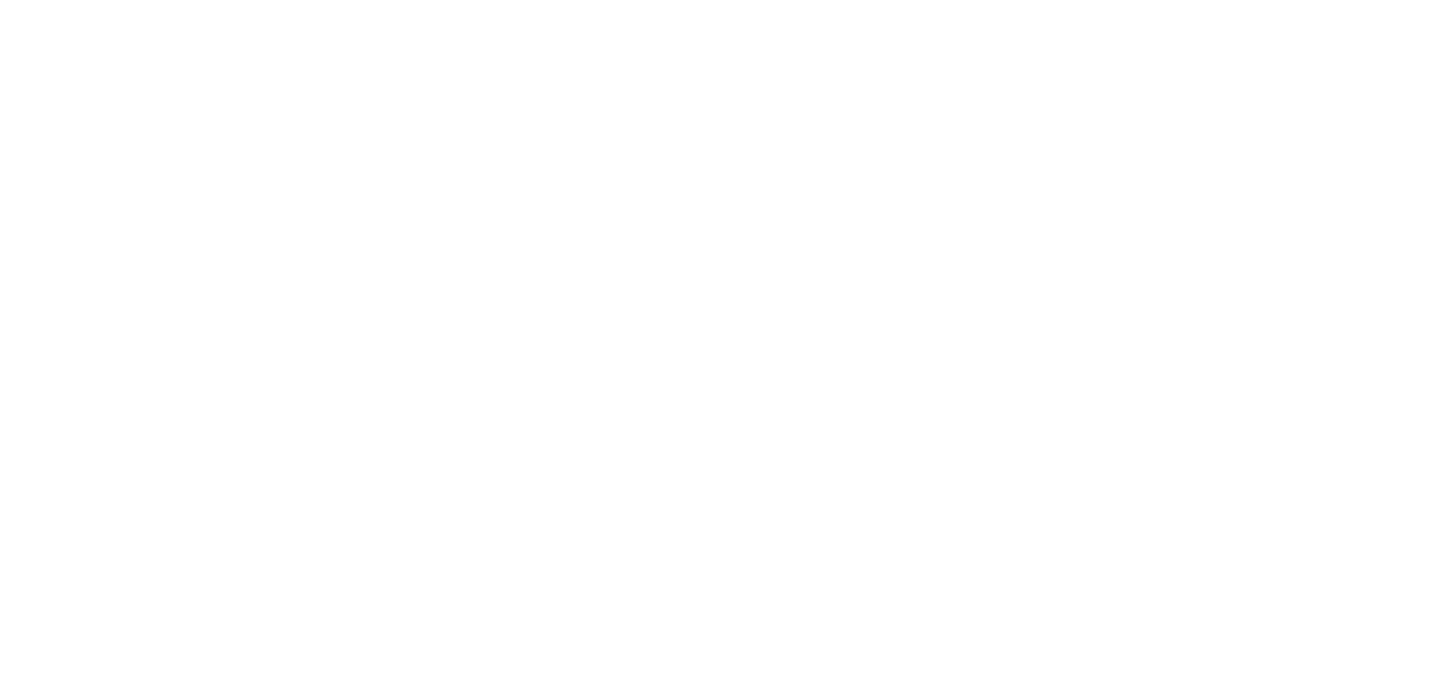 scroll, scrollTop: 0, scrollLeft: 0, axis: both 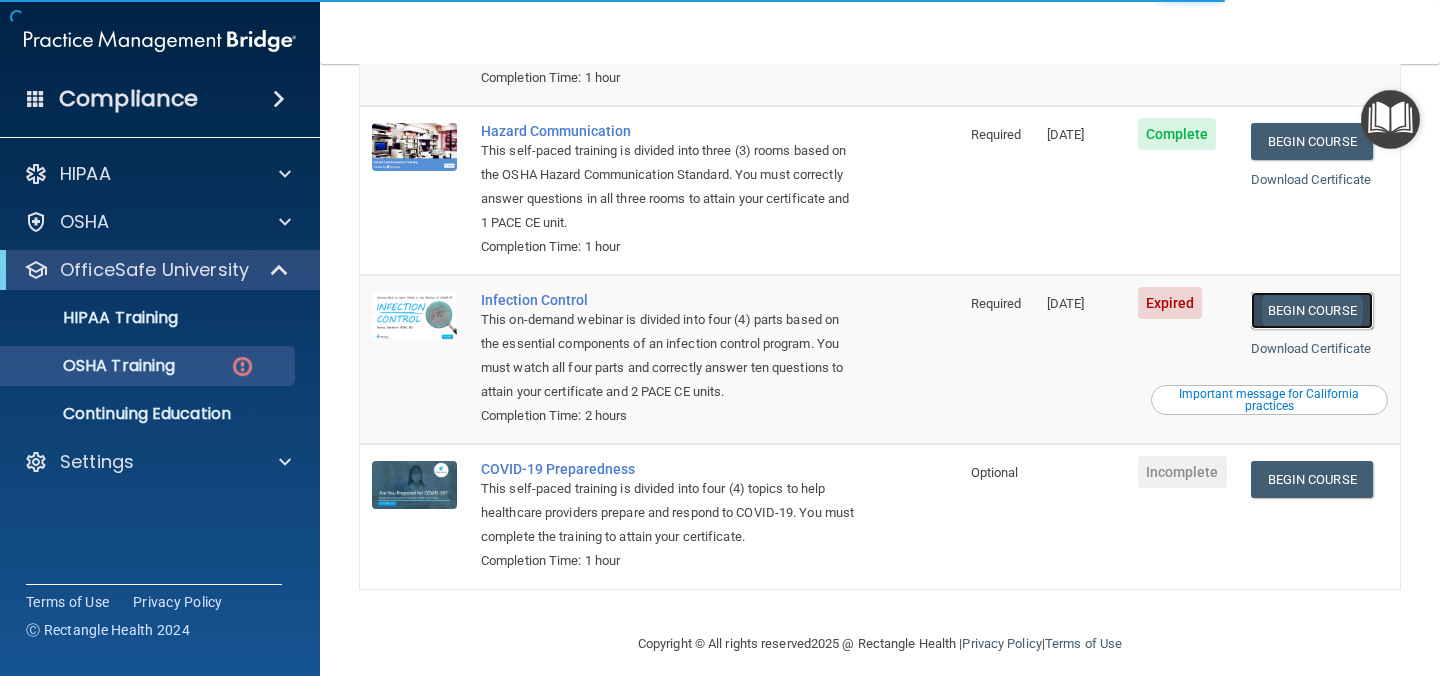 click on "Begin Course" at bounding box center [1312, 310] 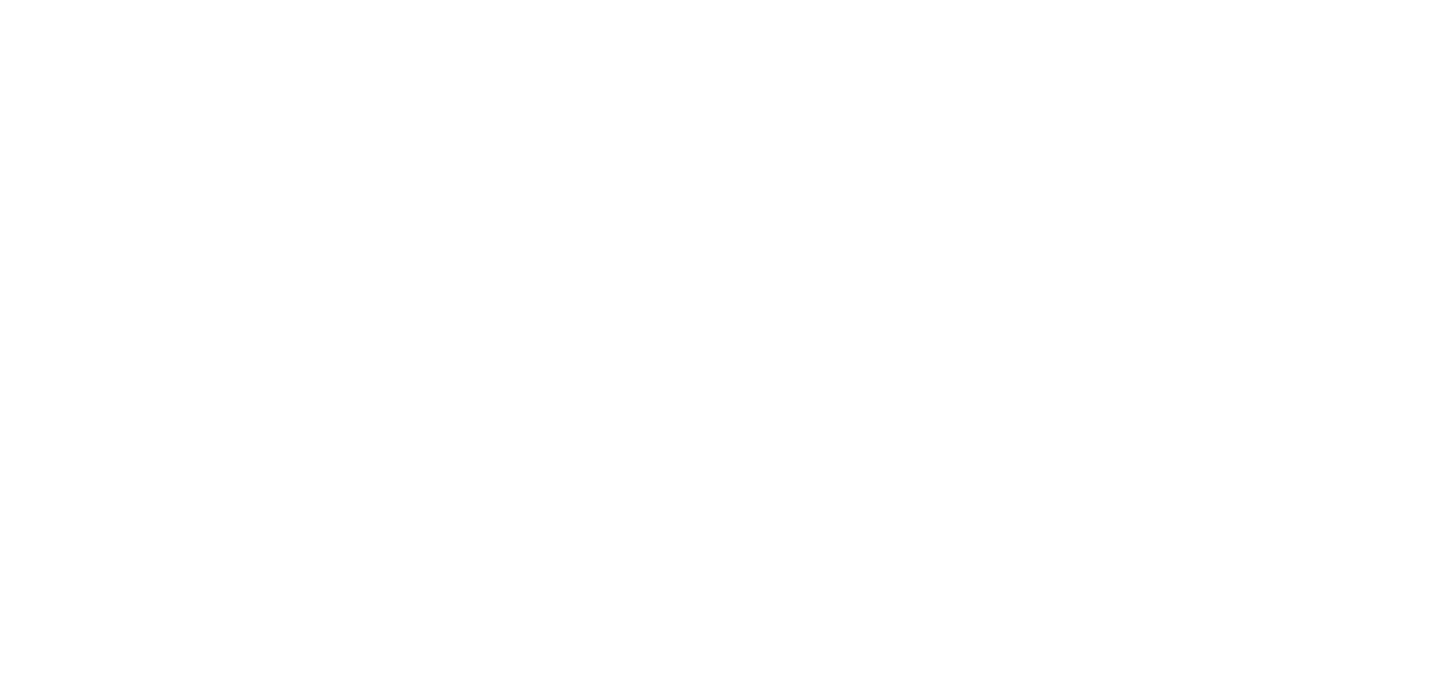 scroll, scrollTop: 0, scrollLeft: 0, axis: both 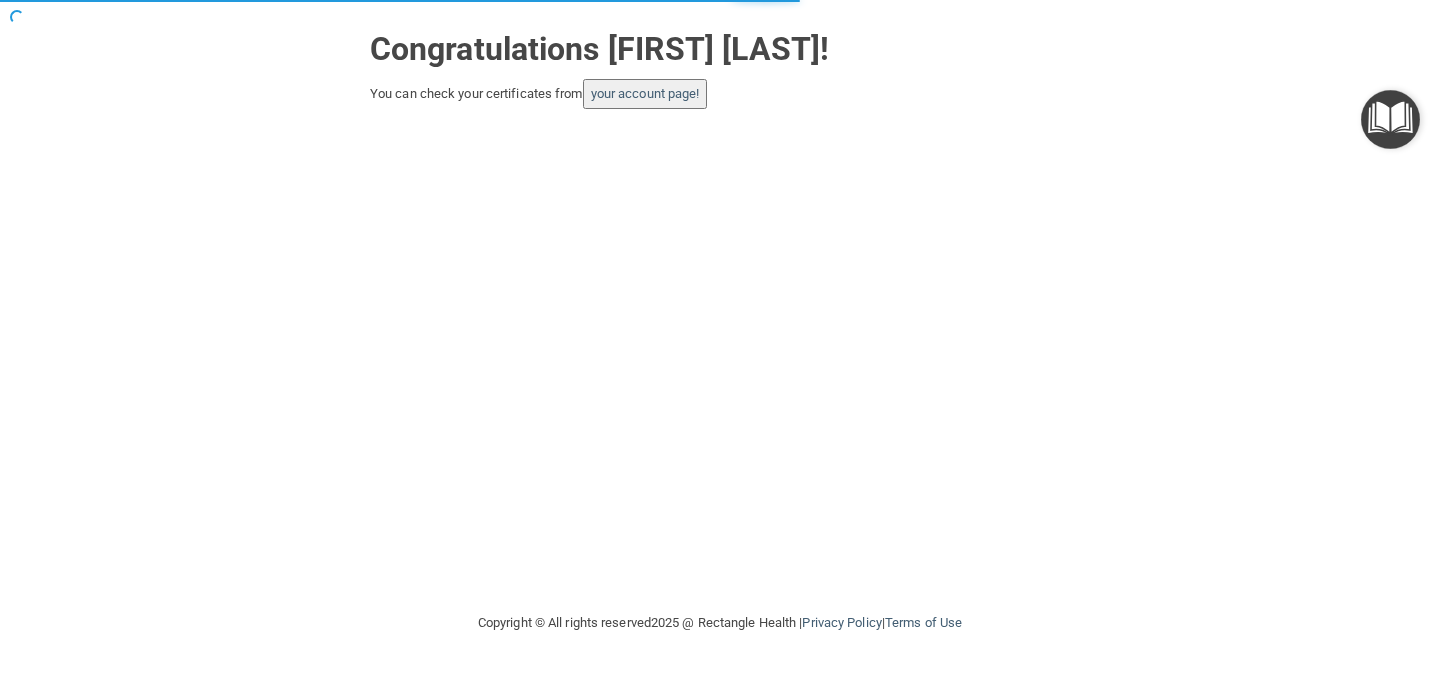 click on "your account page!" at bounding box center (645, 94) 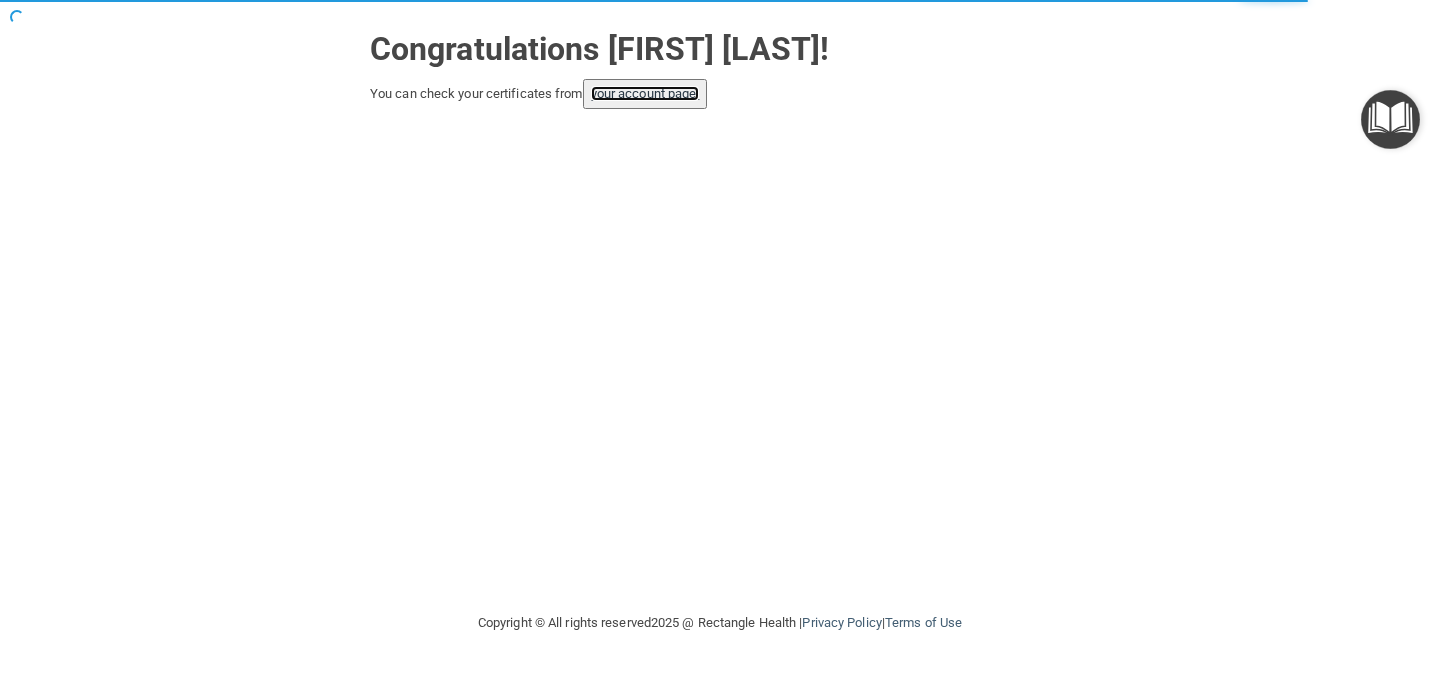 click on "your account page!" at bounding box center (645, 93) 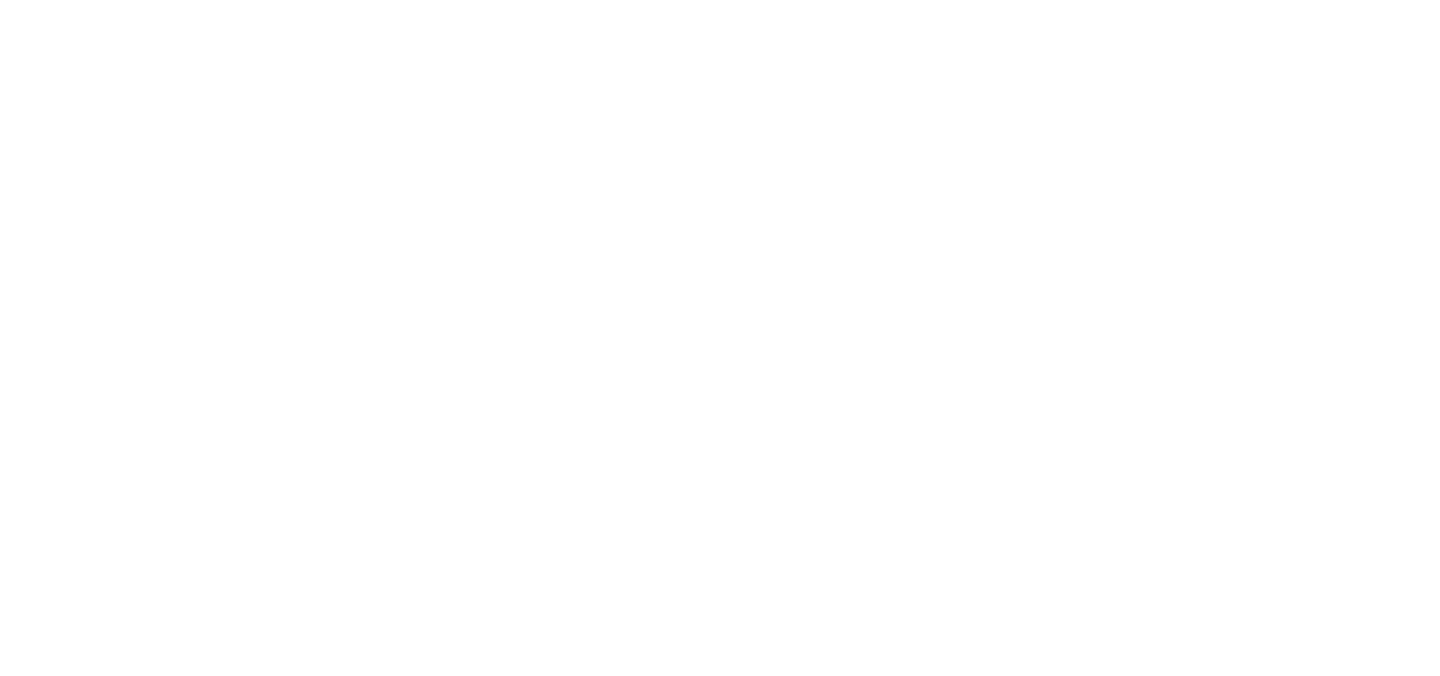 scroll, scrollTop: 0, scrollLeft: 0, axis: both 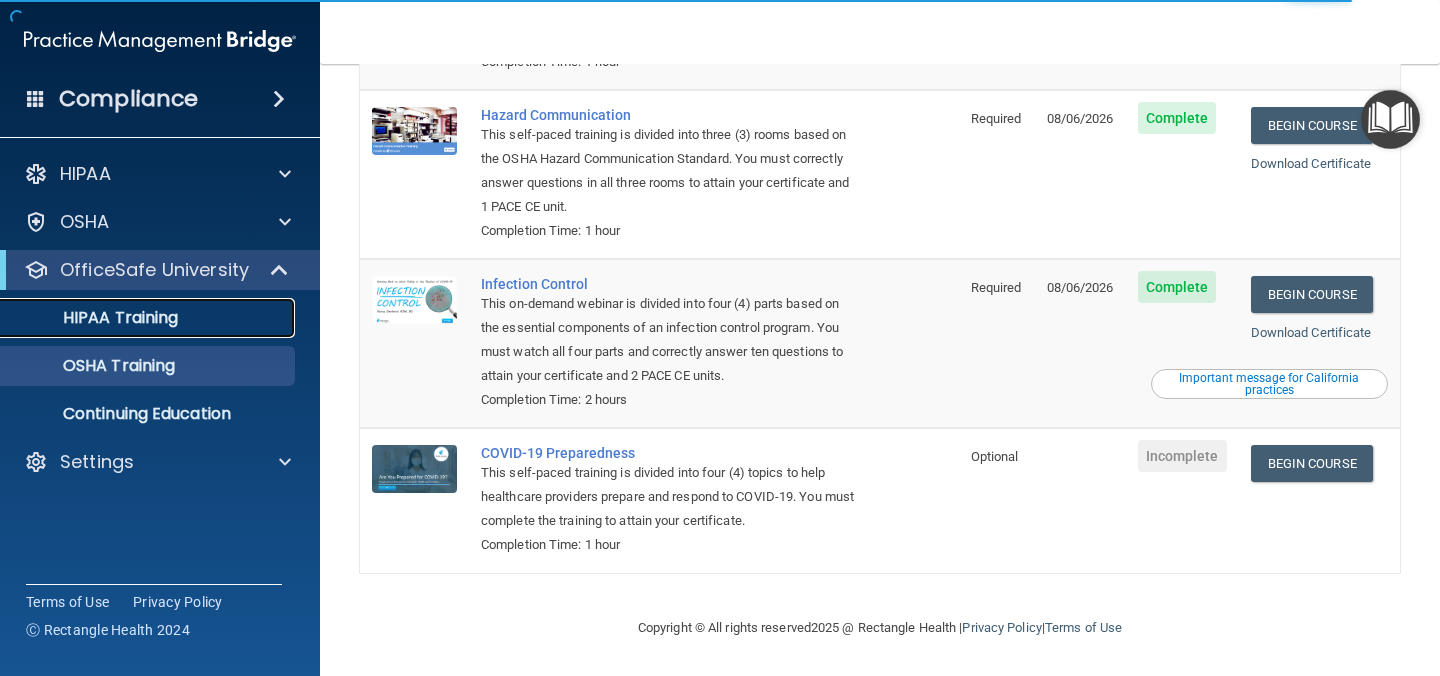 click on "HIPAA Training" at bounding box center (149, 318) 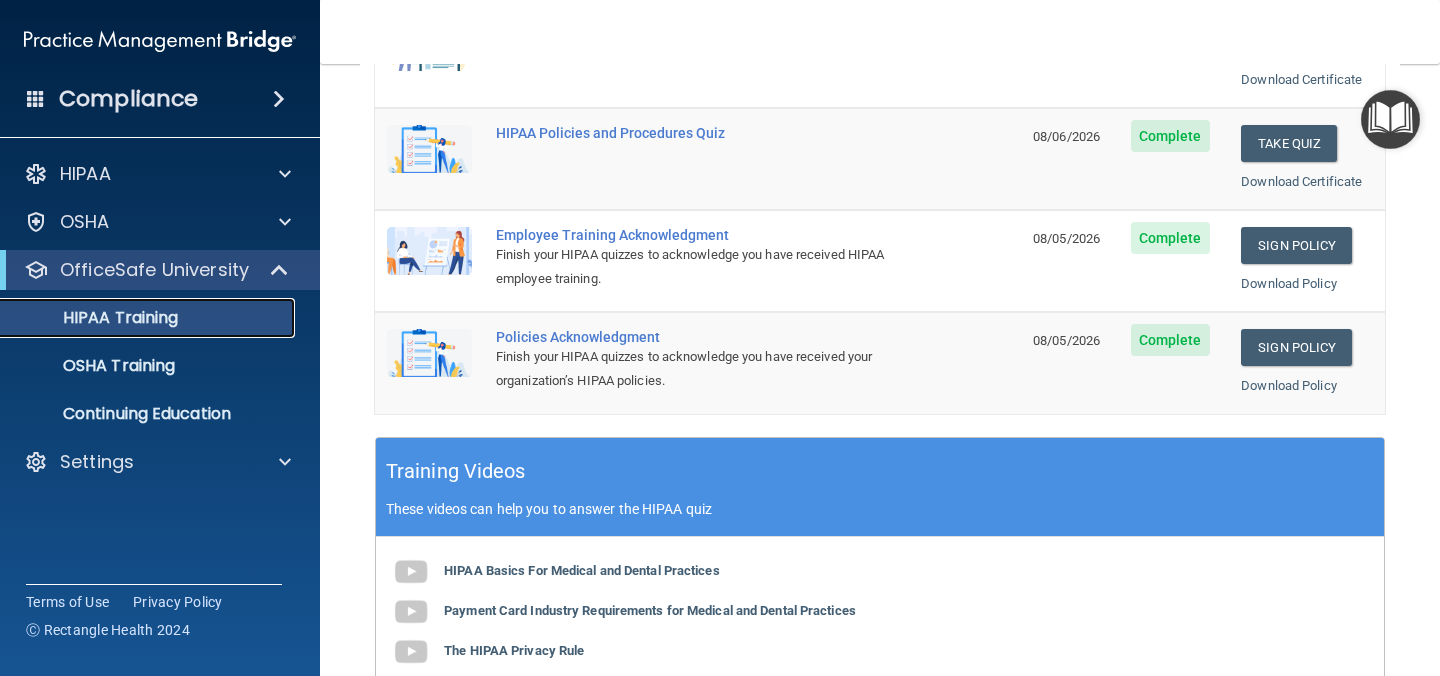scroll, scrollTop: 446, scrollLeft: 0, axis: vertical 